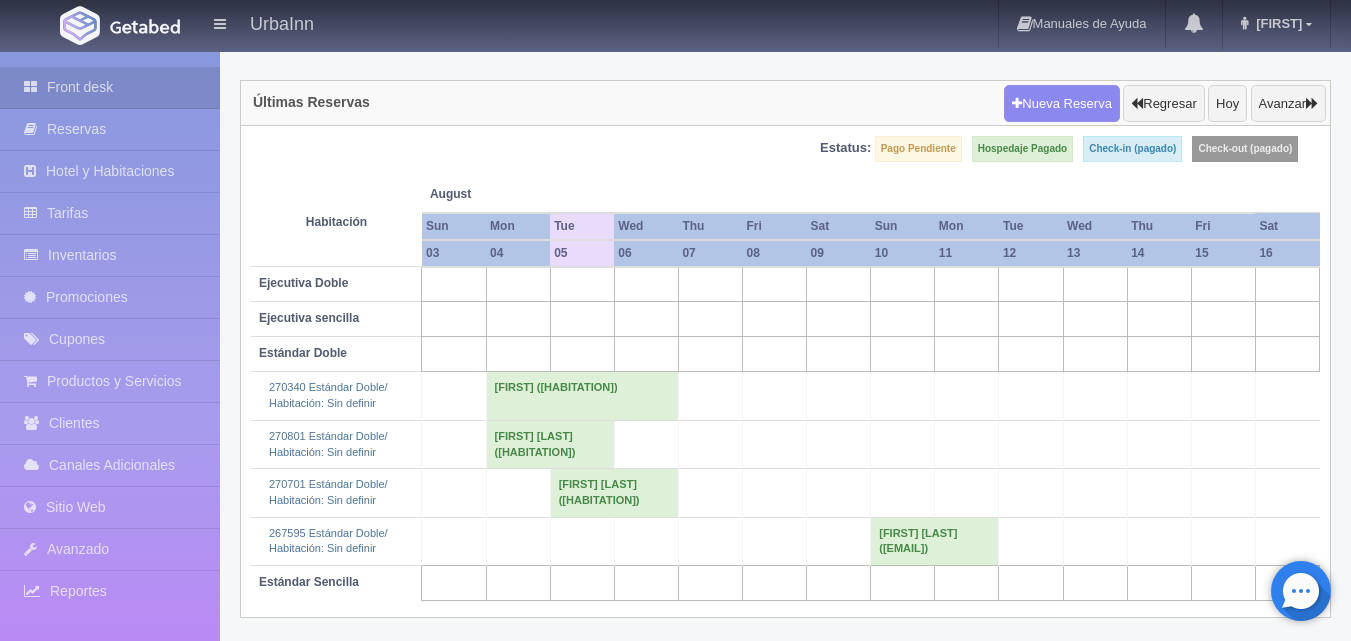 scroll, scrollTop: 139, scrollLeft: 0, axis: vertical 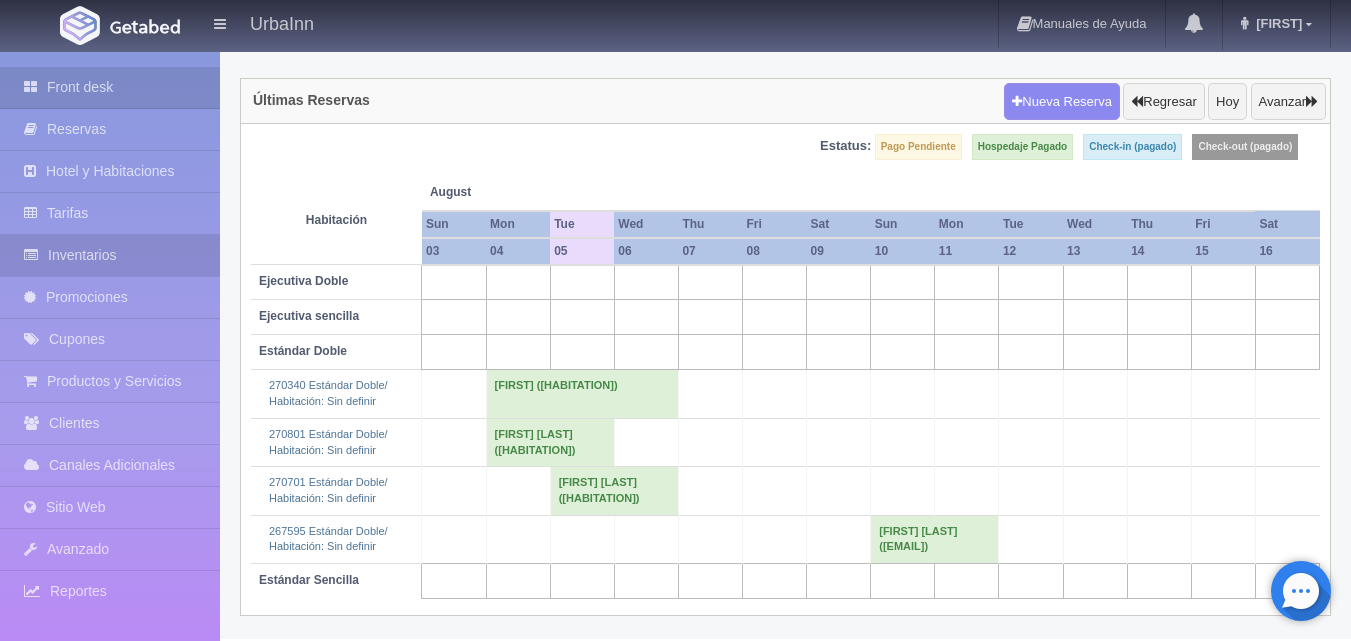 click on "Inventarios" at bounding box center (110, 255) 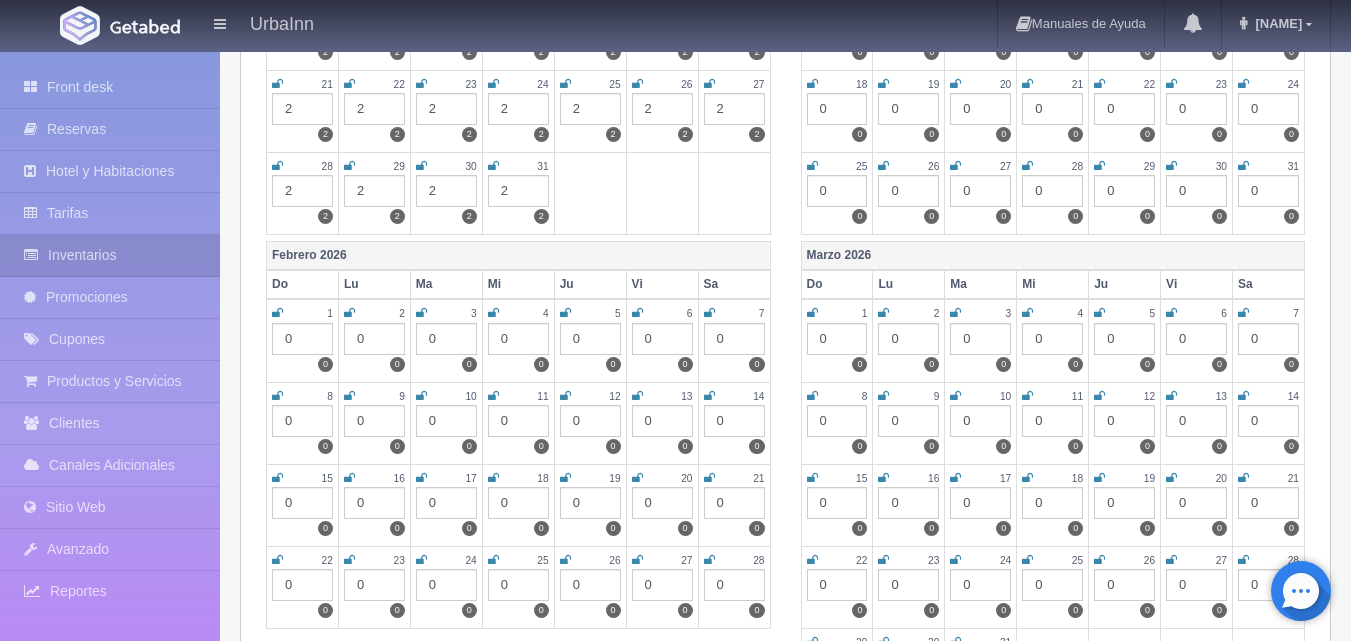 scroll, scrollTop: 1700, scrollLeft: 0, axis: vertical 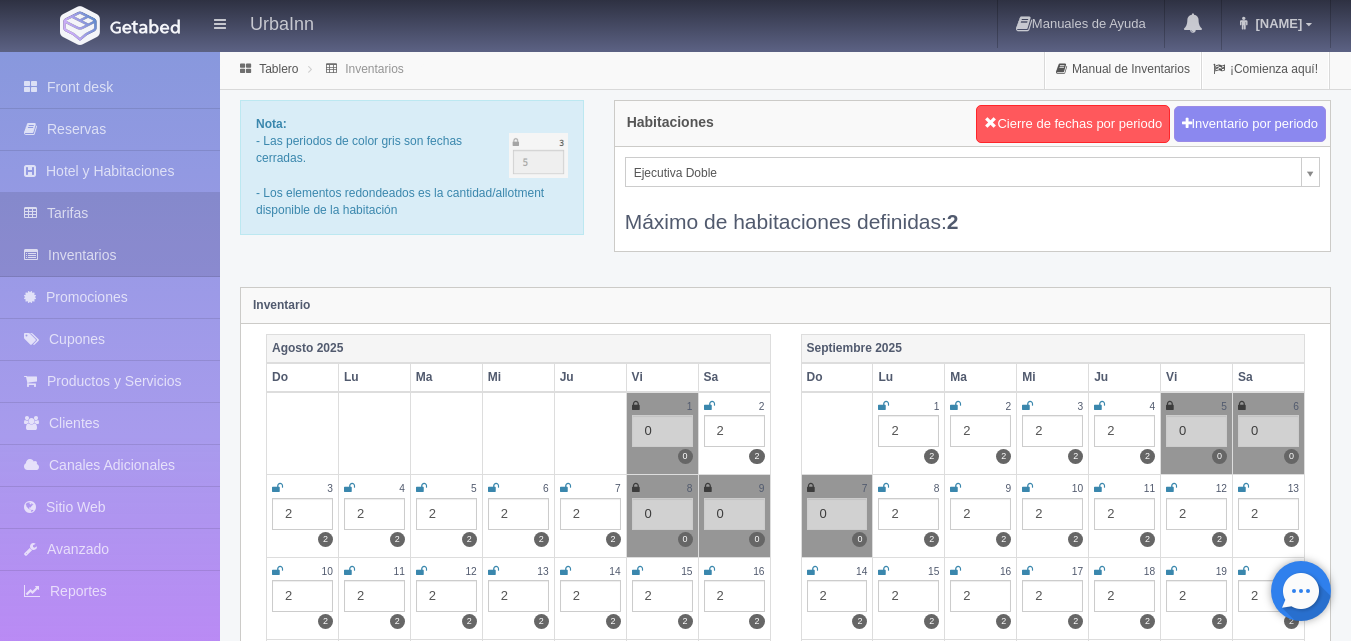 click on "Tarifas" at bounding box center (110, 213) 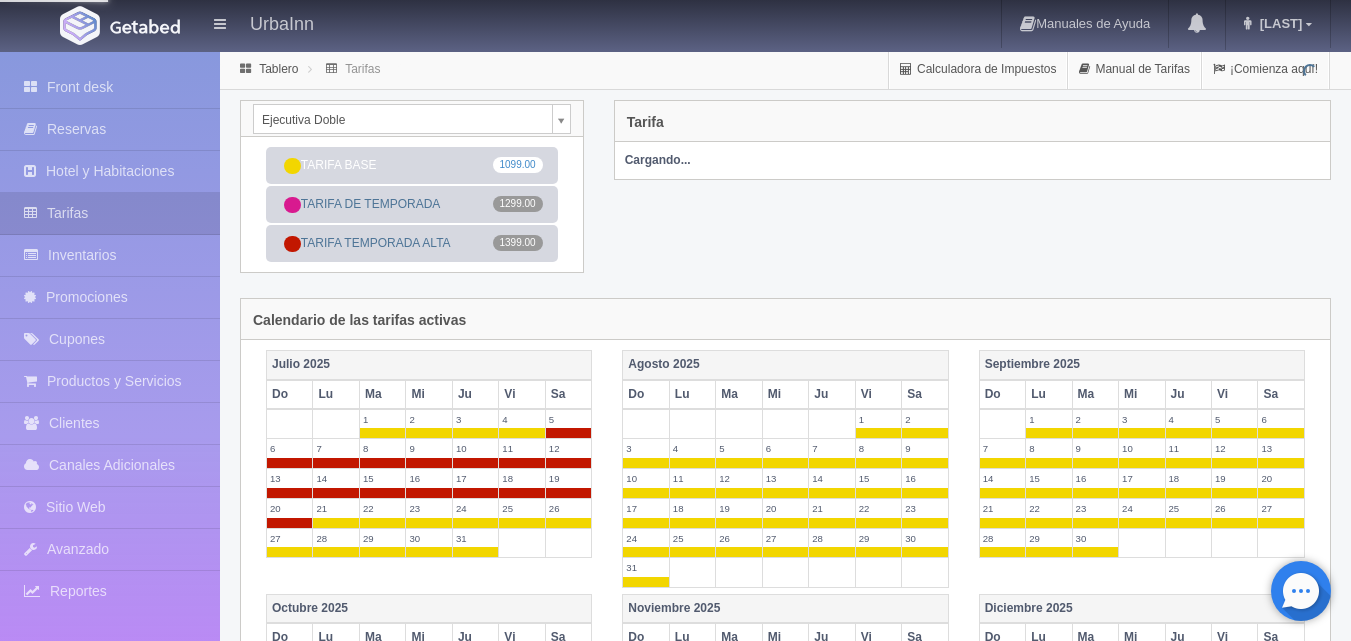 scroll, scrollTop: 0, scrollLeft: 0, axis: both 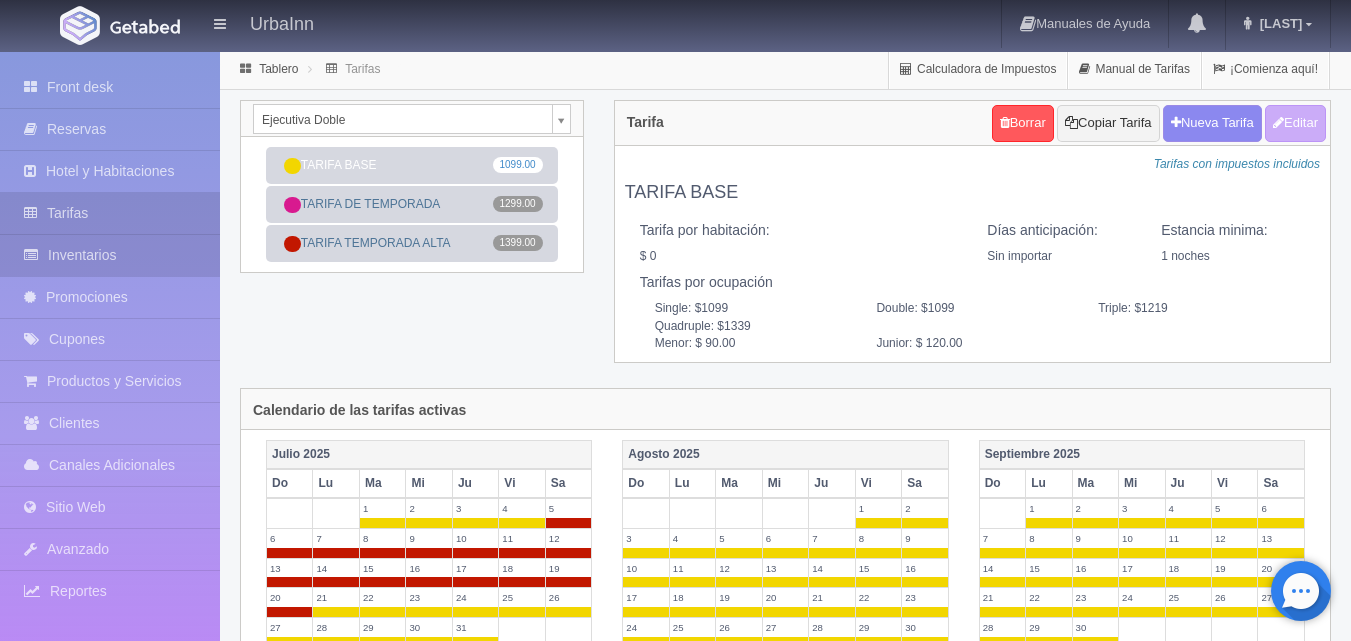 click on "Inventarios" at bounding box center (110, 255) 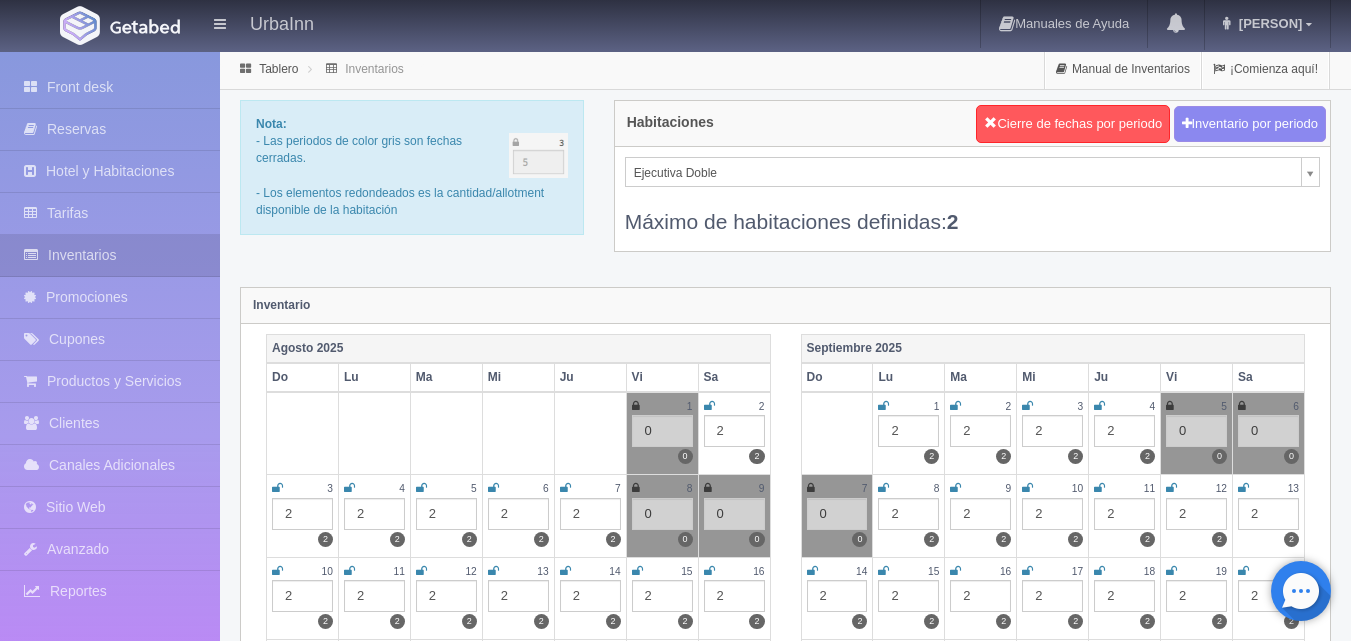scroll, scrollTop: 0, scrollLeft: 0, axis: both 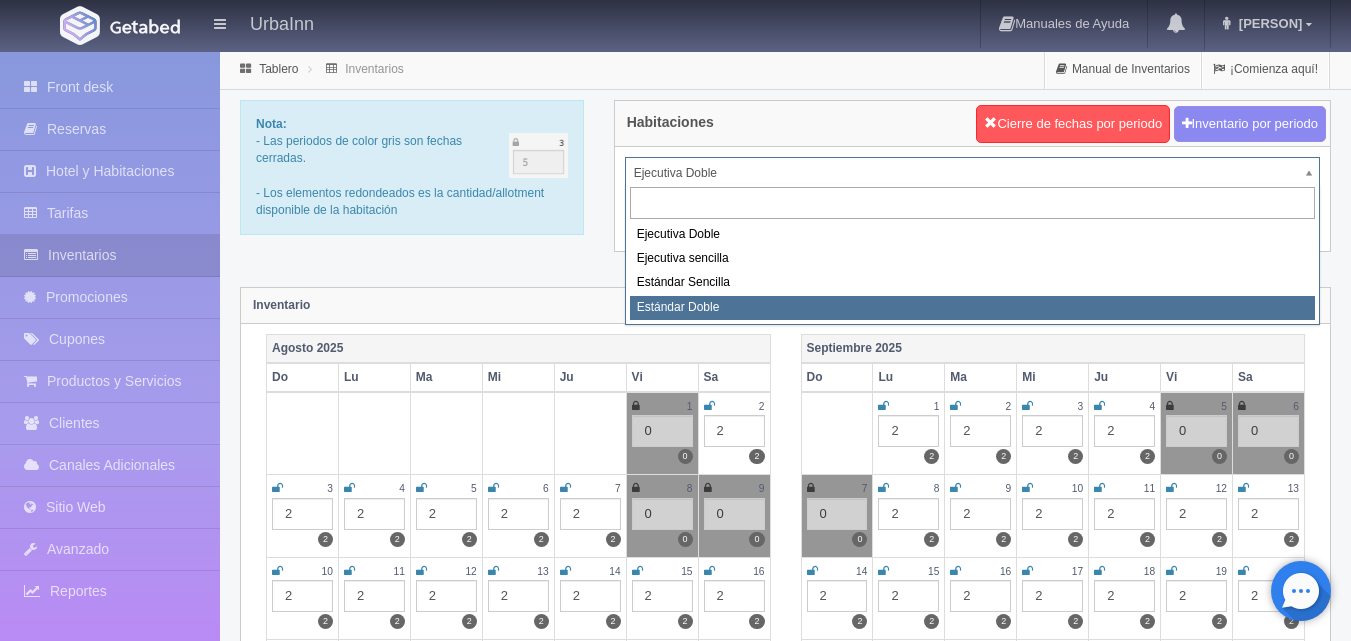 select on "1740" 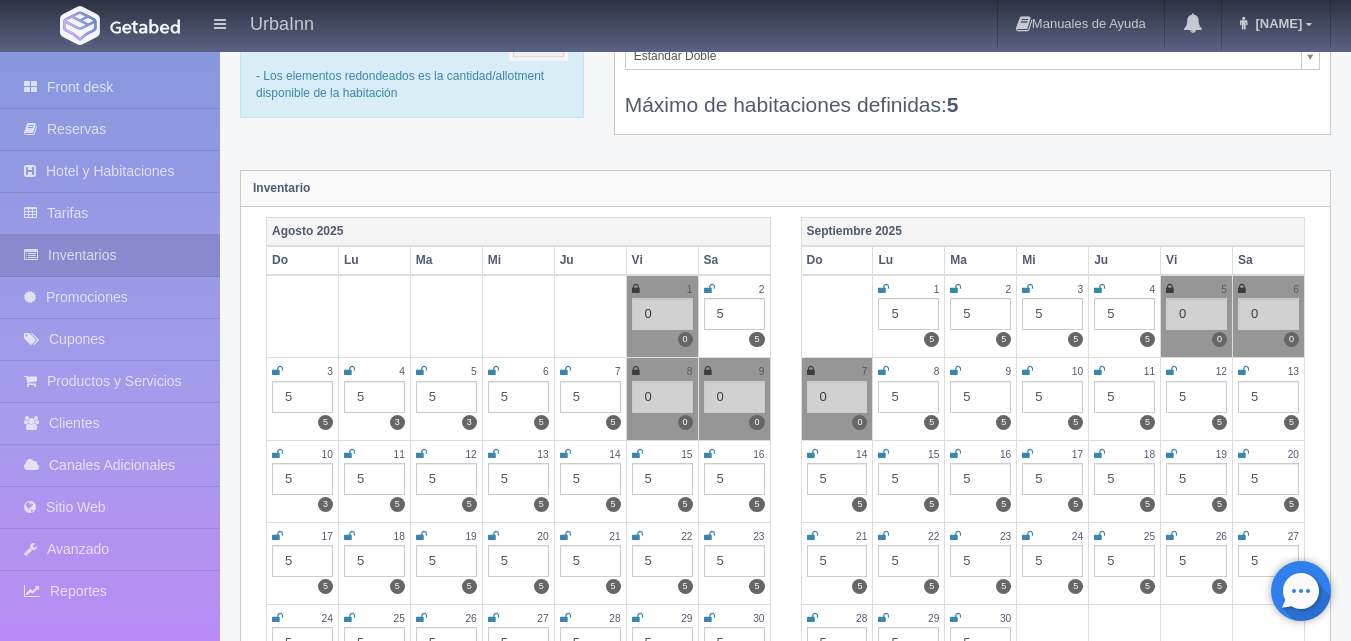 scroll, scrollTop: 133, scrollLeft: 0, axis: vertical 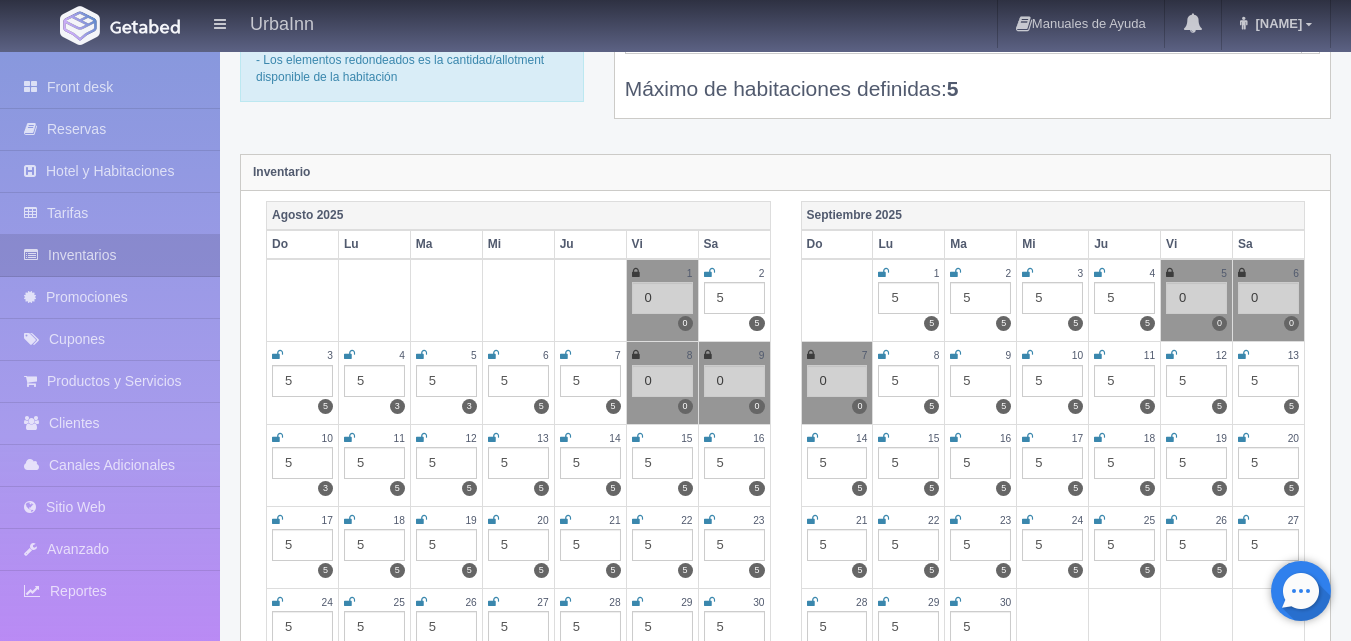 click on "4 5   3" at bounding box center [374, 383] 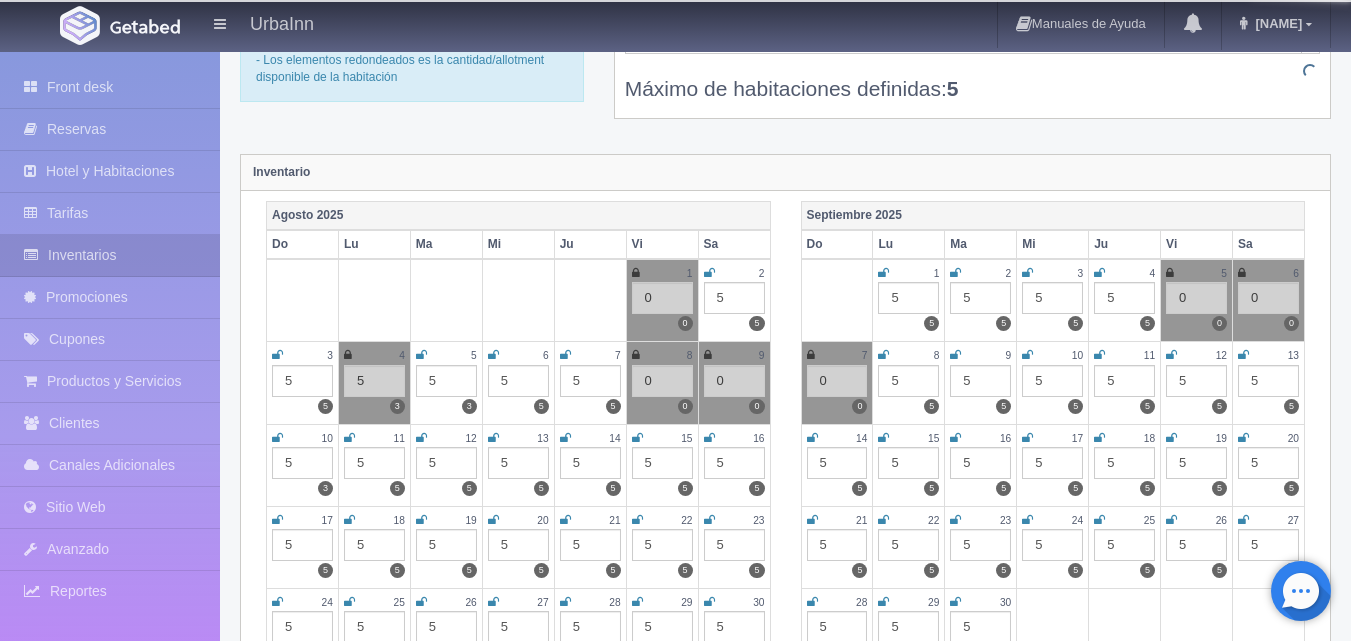 click on "5" at bounding box center [374, 381] 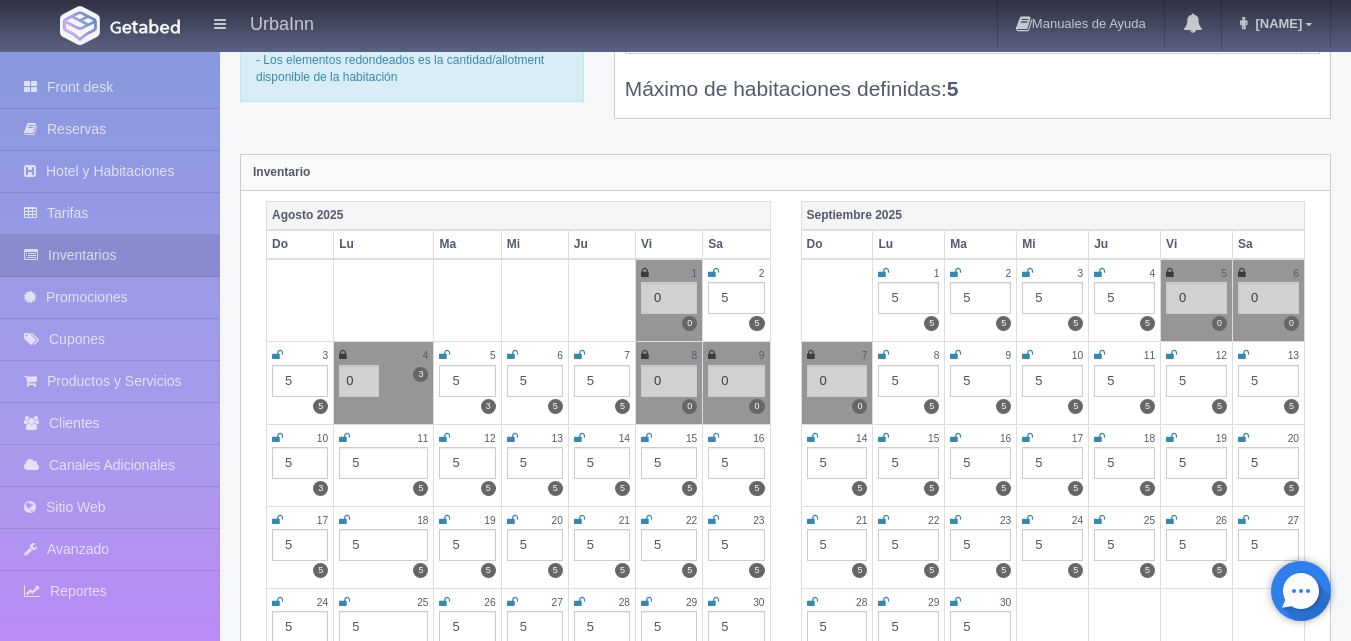 type on "0" 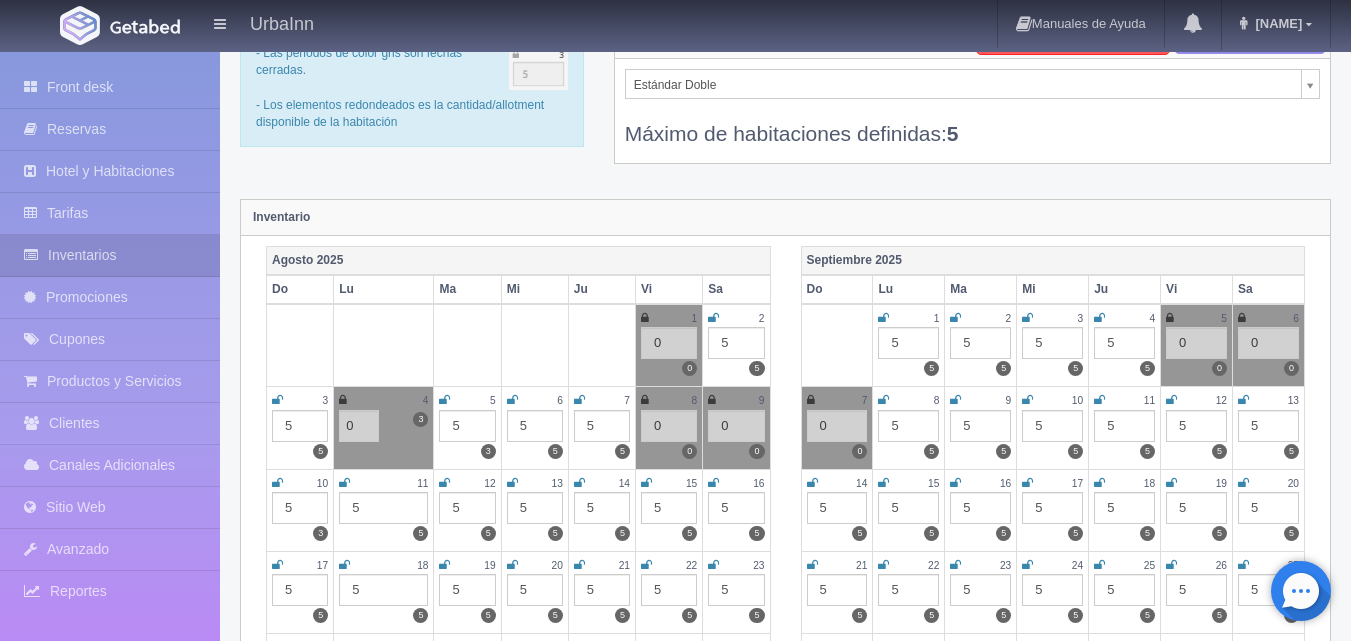 scroll, scrollTop: 0, scrollLeft: 0, axis: both 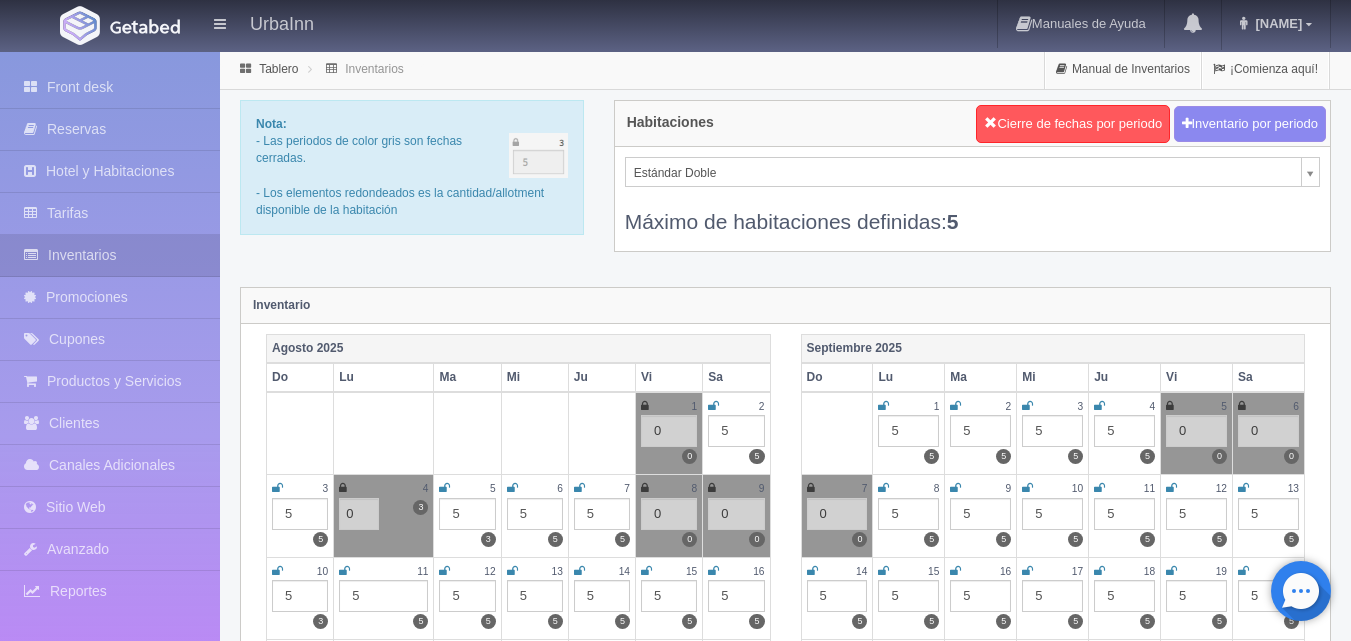 click on "UrbaInn
Manuales de Ayuda
Actualizaciones recientes
[NAME]
Mi Perfil
Salir / Log Out
Procesando...
Front desk
Reservas
Hotel y Habitaciones
Tarifas
Inventarios
Promociones
Cupones
Productos y Servicios
Clientes
Canales Adicionales
Facebook Fan Page" at bounding box center [675, 1777] 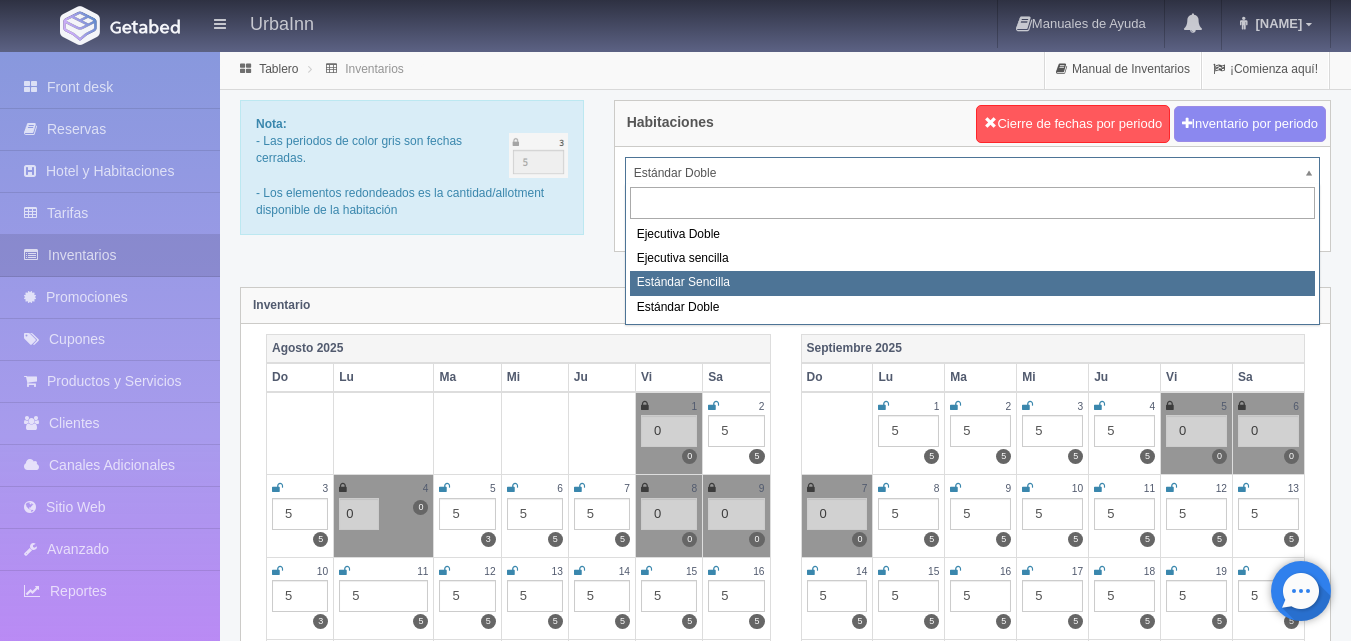 select on "1739" 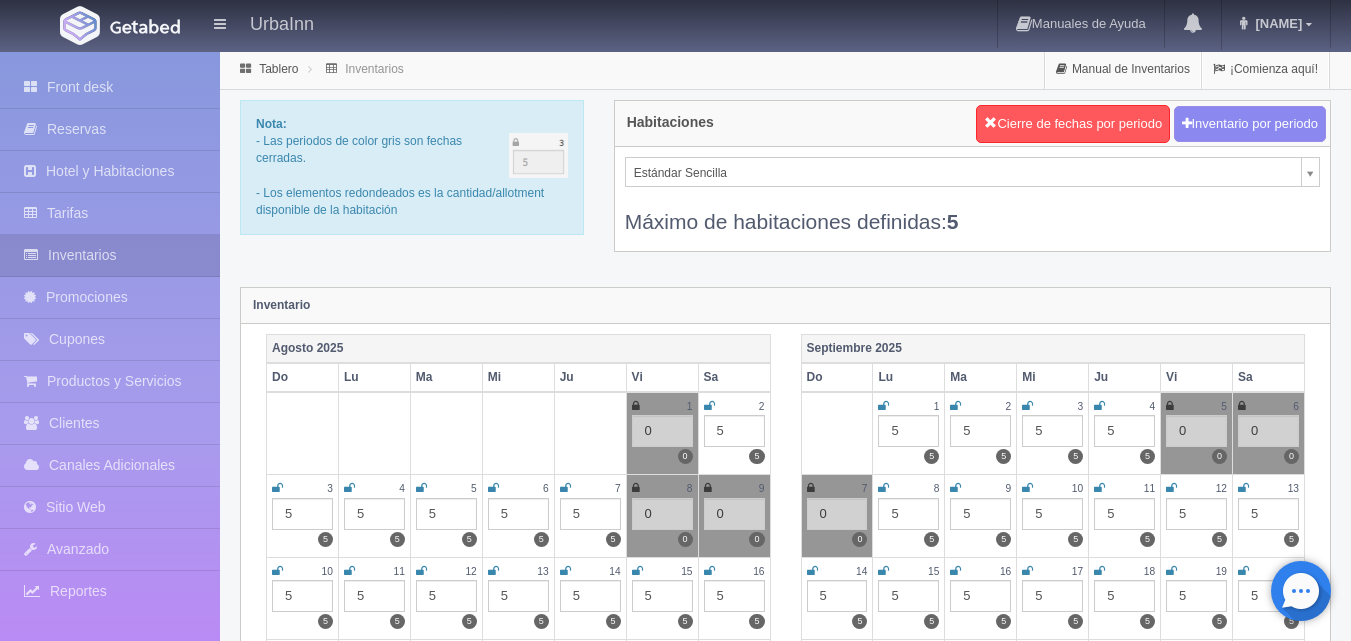 scroll, scrollTop: 0, scrollLeft: 0, axis: both 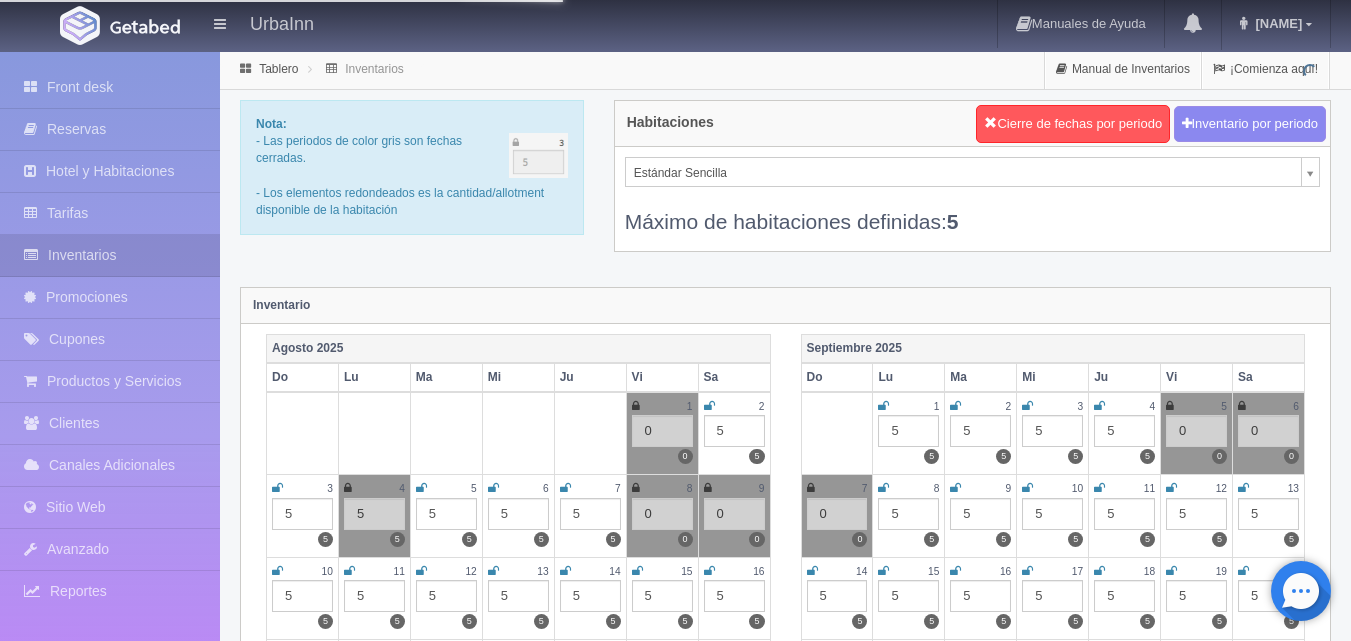 click on "5" at bounding box center [374, 514] 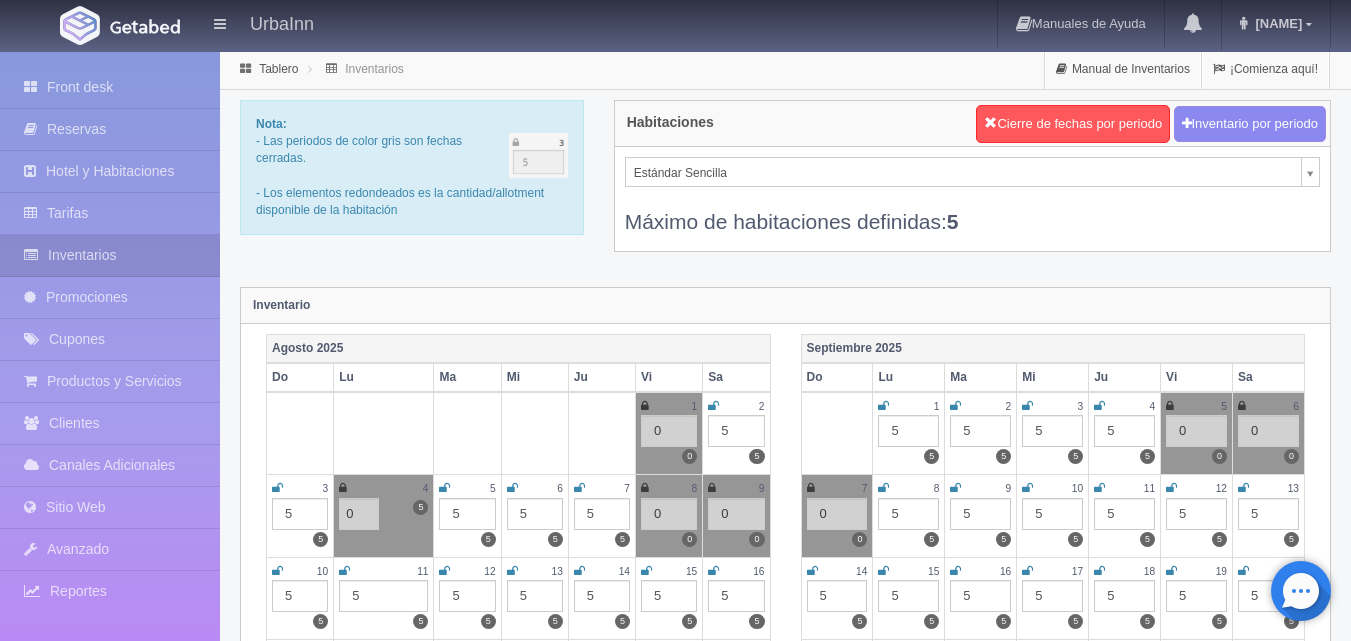 type on "0" 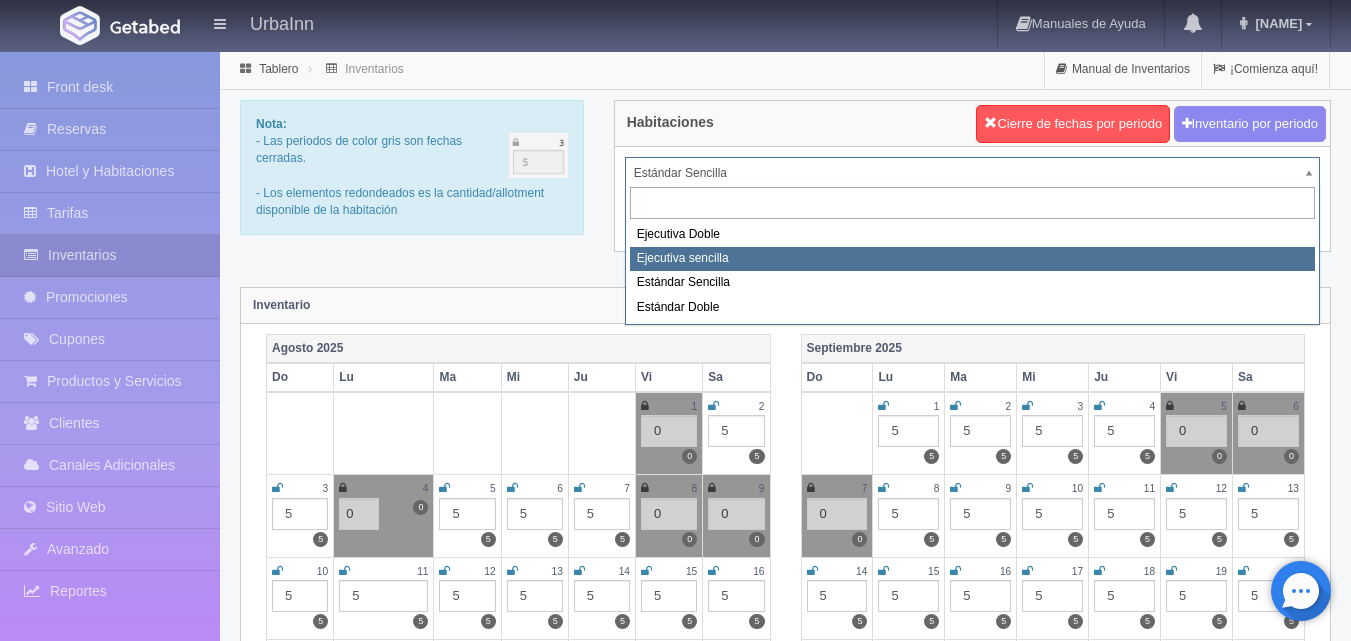 select on "1738" 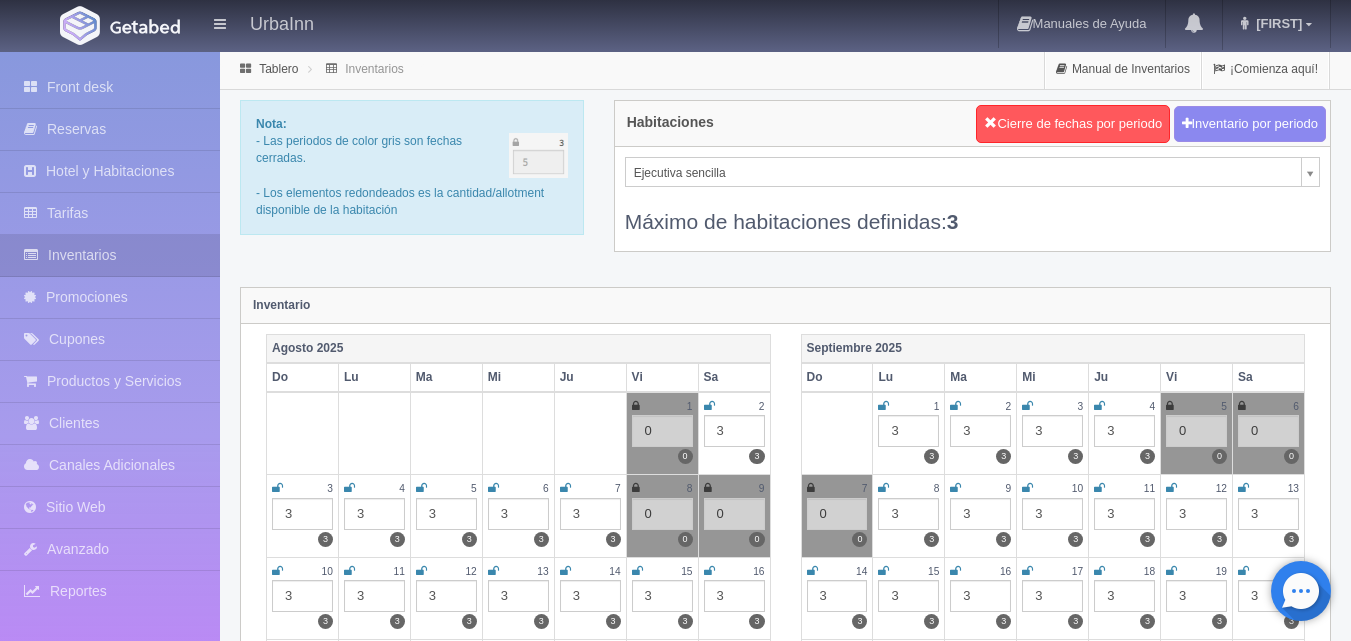 scroll, scrollTop: 0, scrollLeft: 0, axis: both 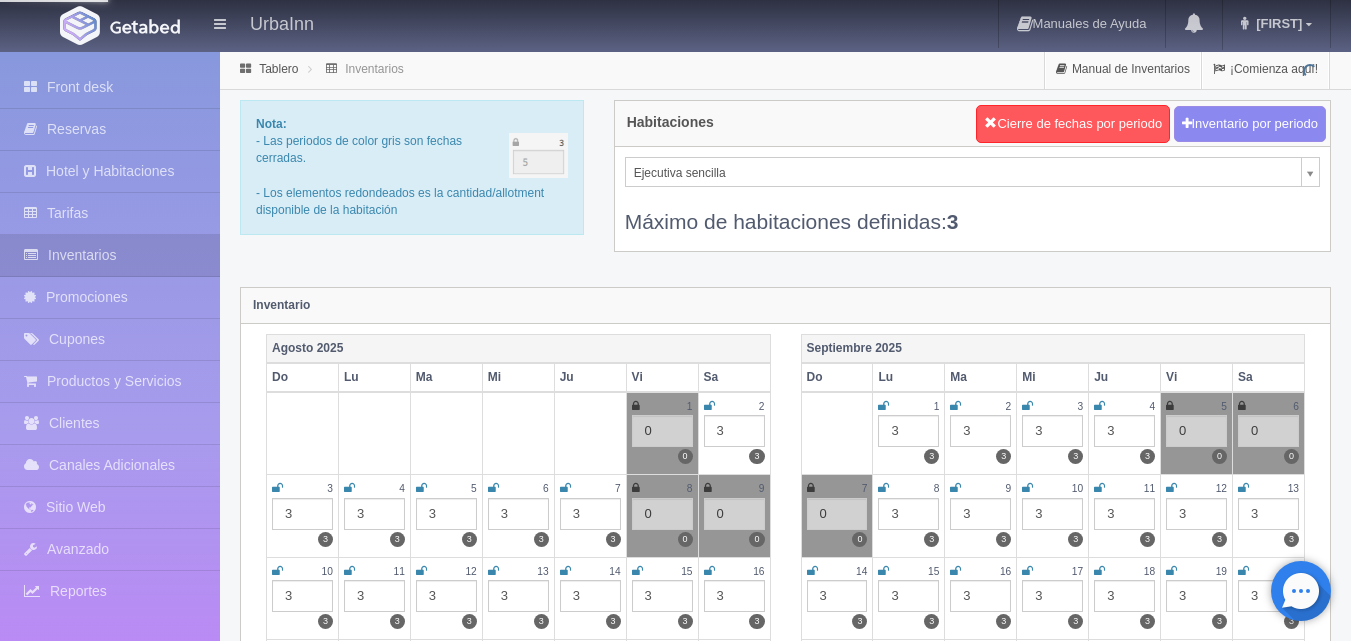 click on "3" at bounding box center (374, 514) 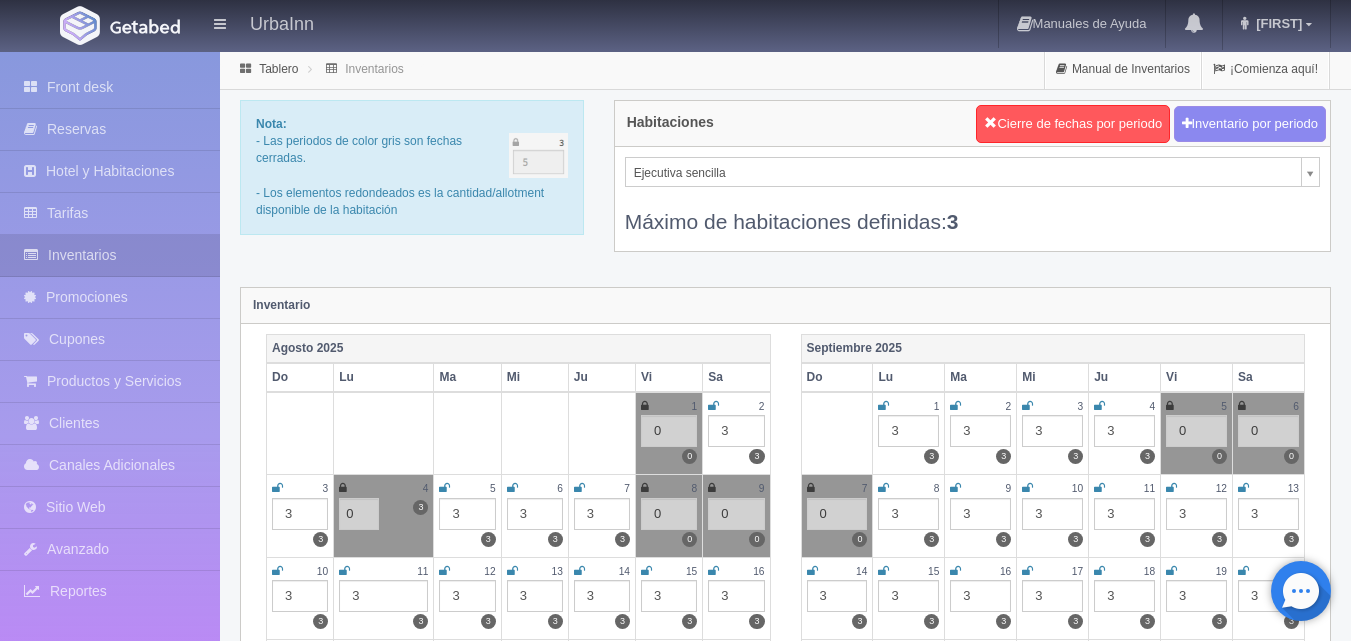 type on "0" 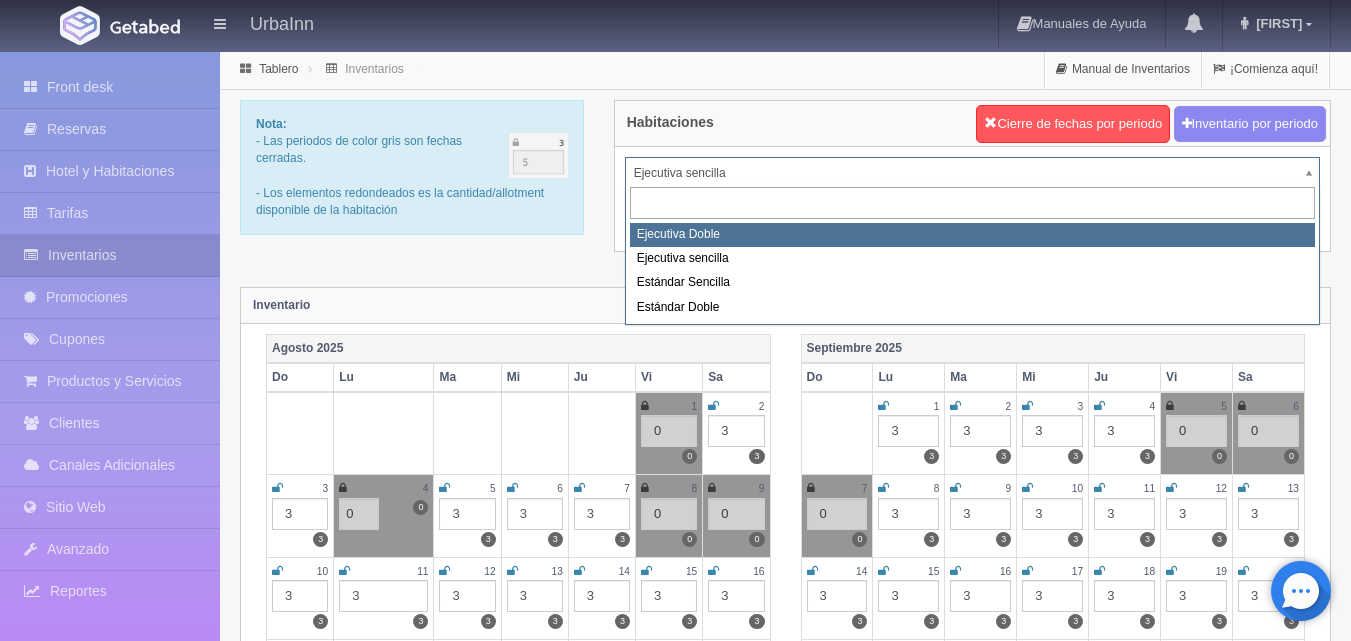 select on "1732" 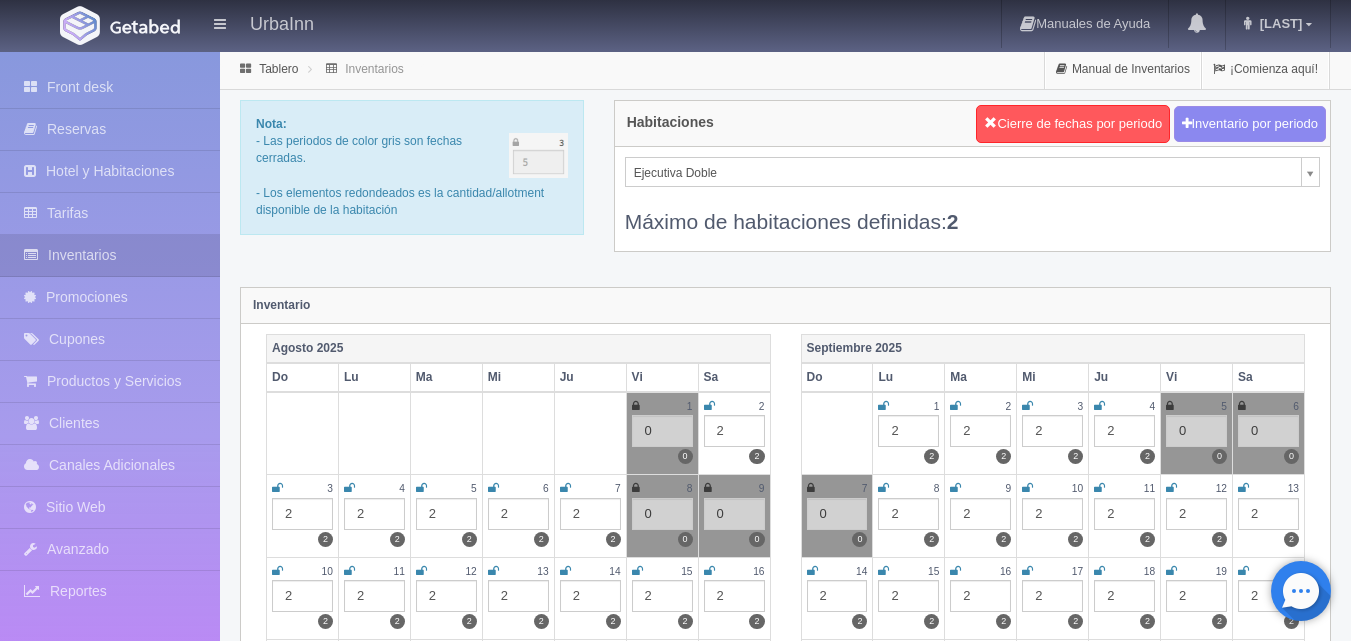 scroll, scrollTop: 0, scrollLeft: 0, axis: both 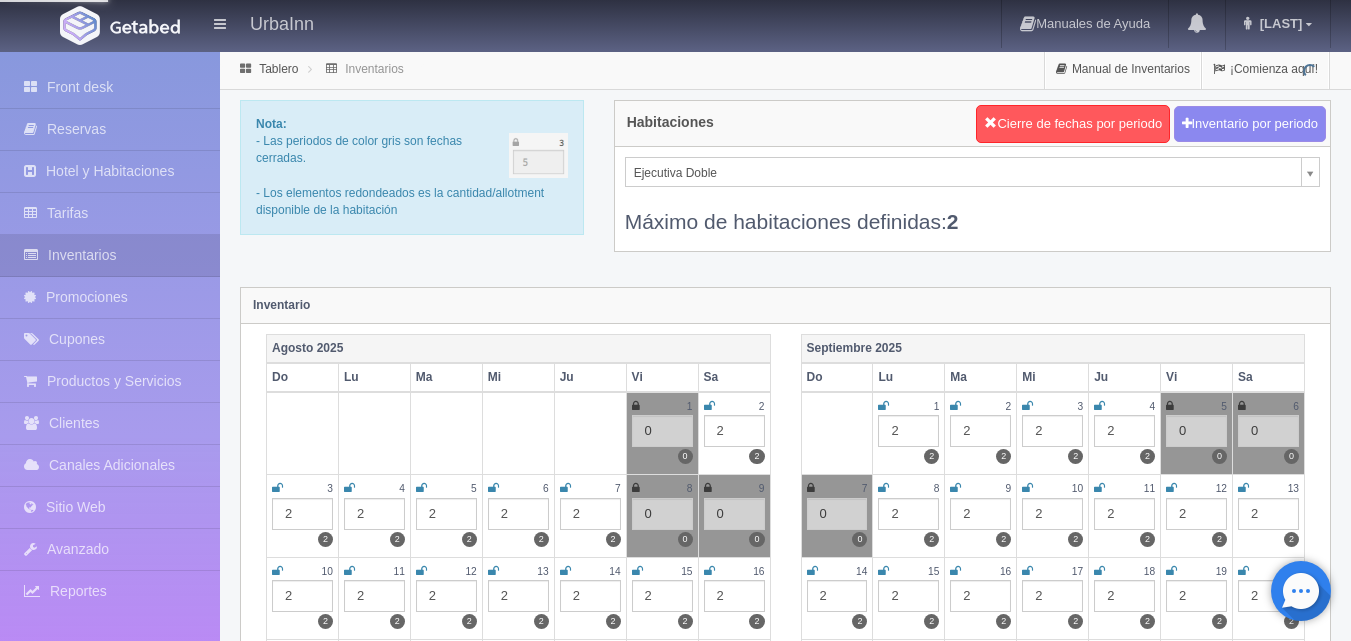 click on "2" at bounding box center (374, 514) 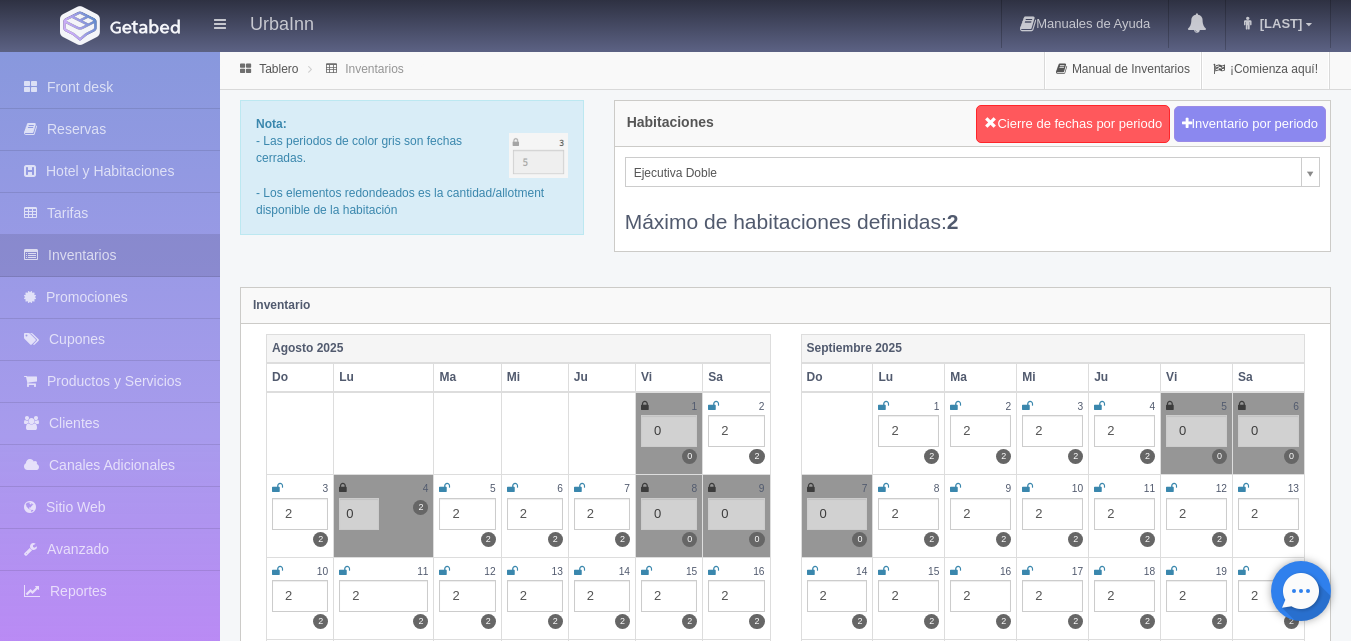 type on "0" 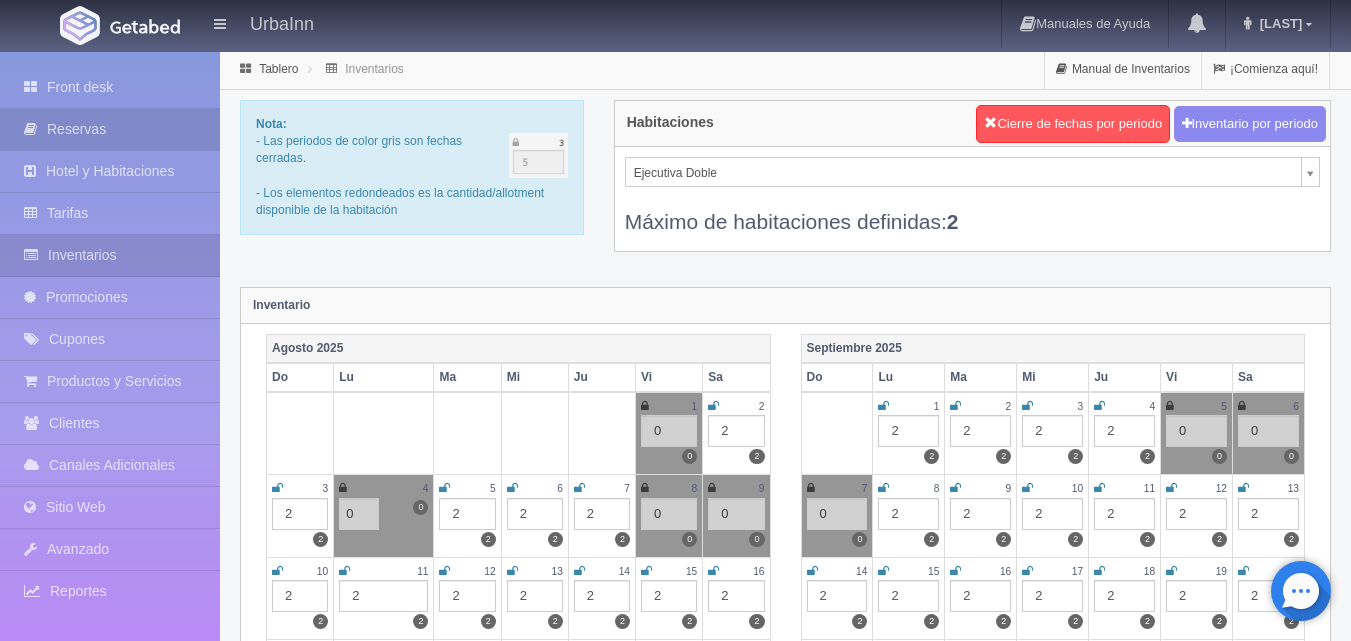 click on "Reservas" at bounding box center (110, 129) 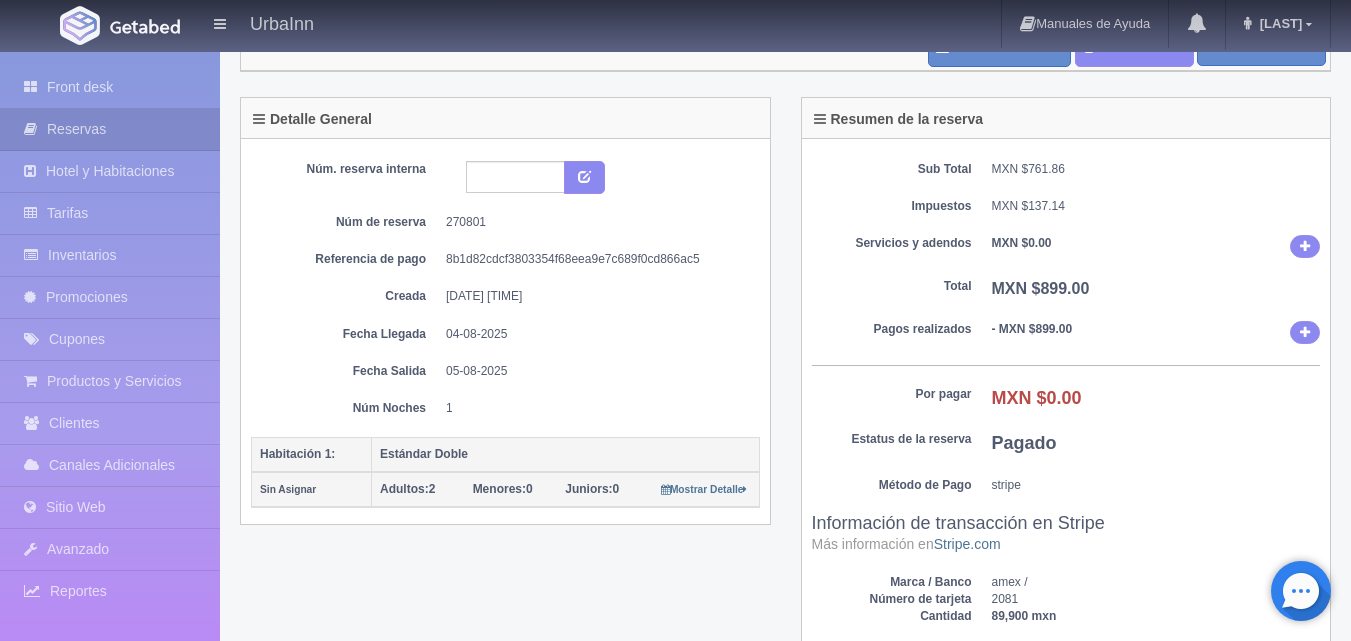 scroll, scrollTop: 167, scrollLeft: 0, axis: vertical 